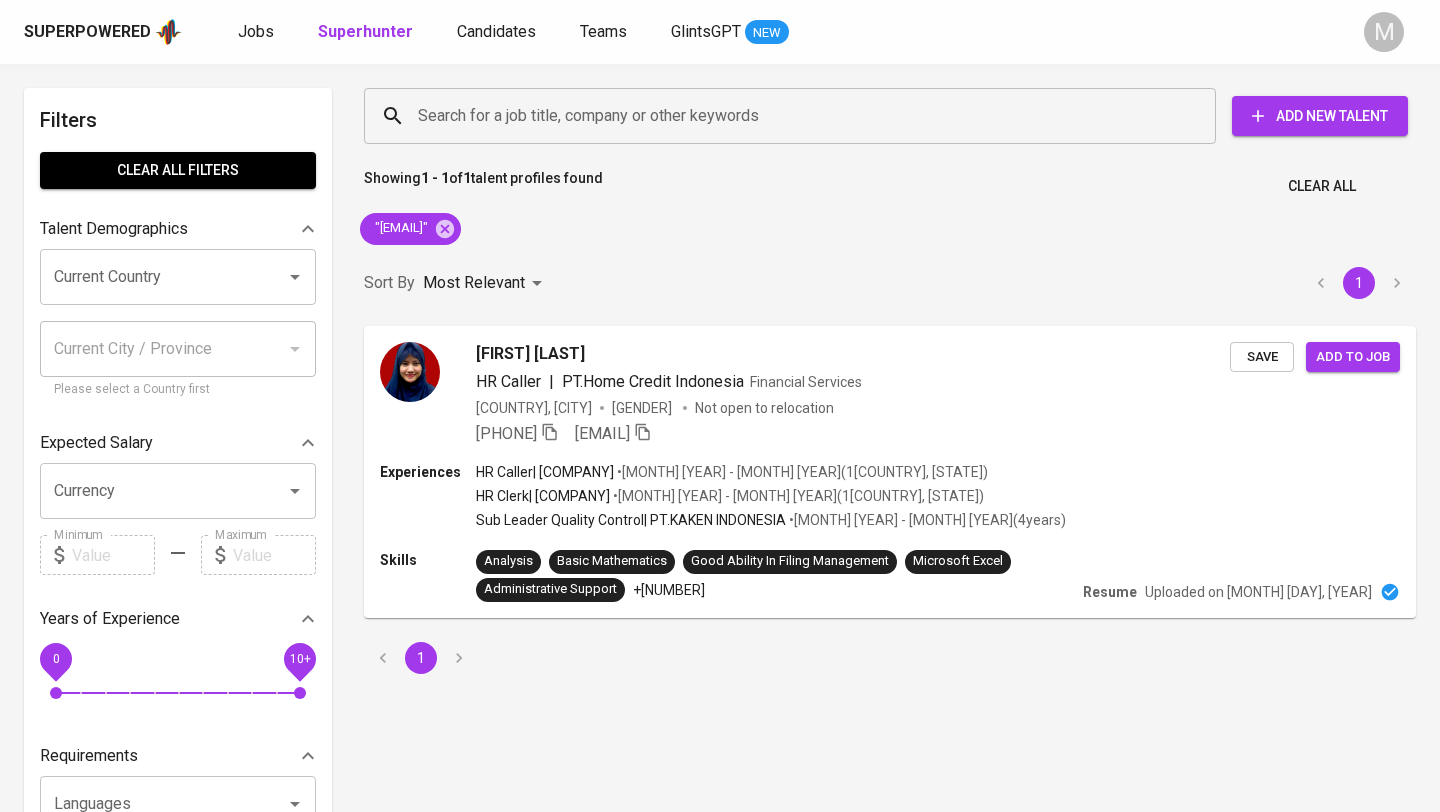 scroll, scrollTop: 0, scrollLeft: 0, axis: both 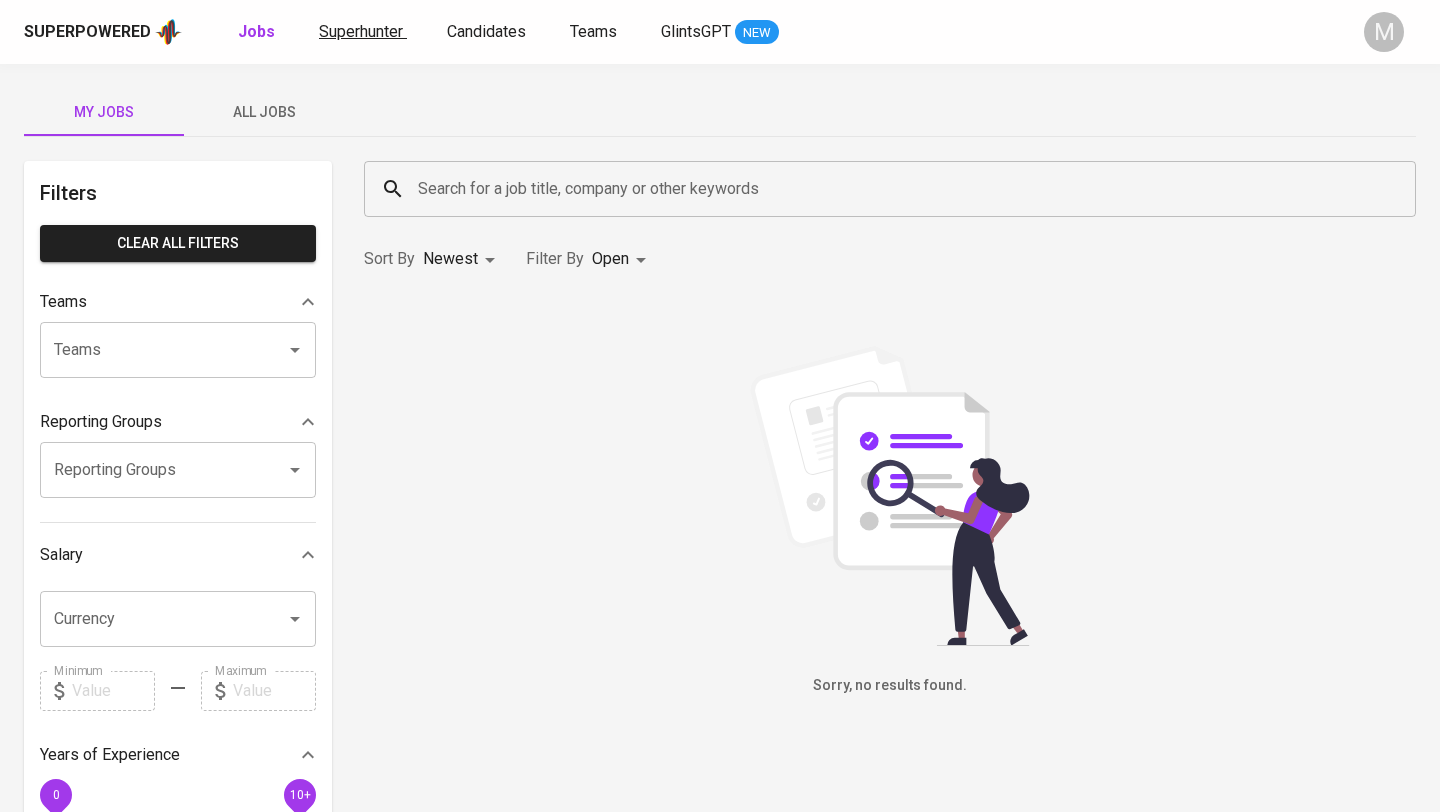 click on "Superhunter" at bounding box center [363, 32] 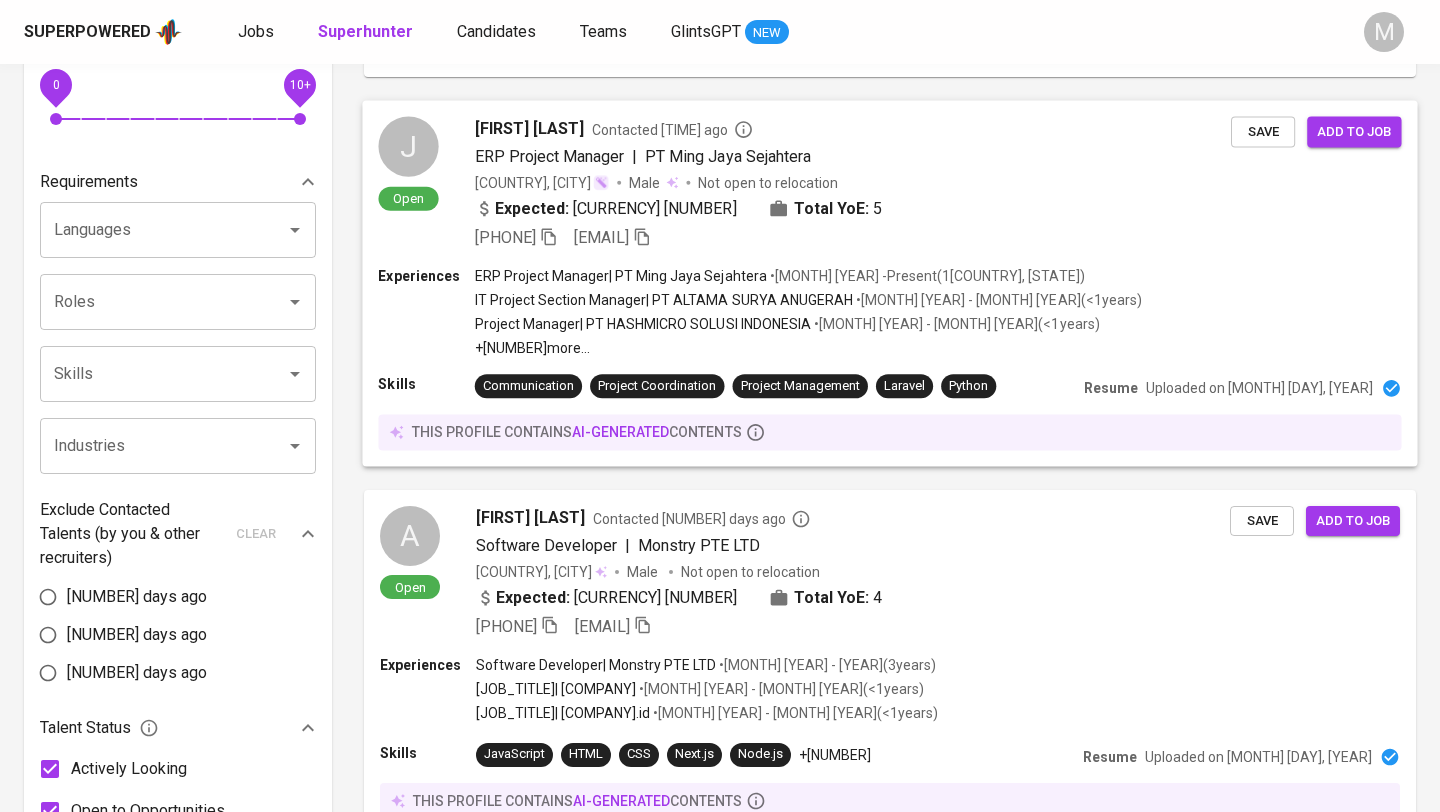 scroll, scrollTop: 0, scrollLeft: 0, axis: both 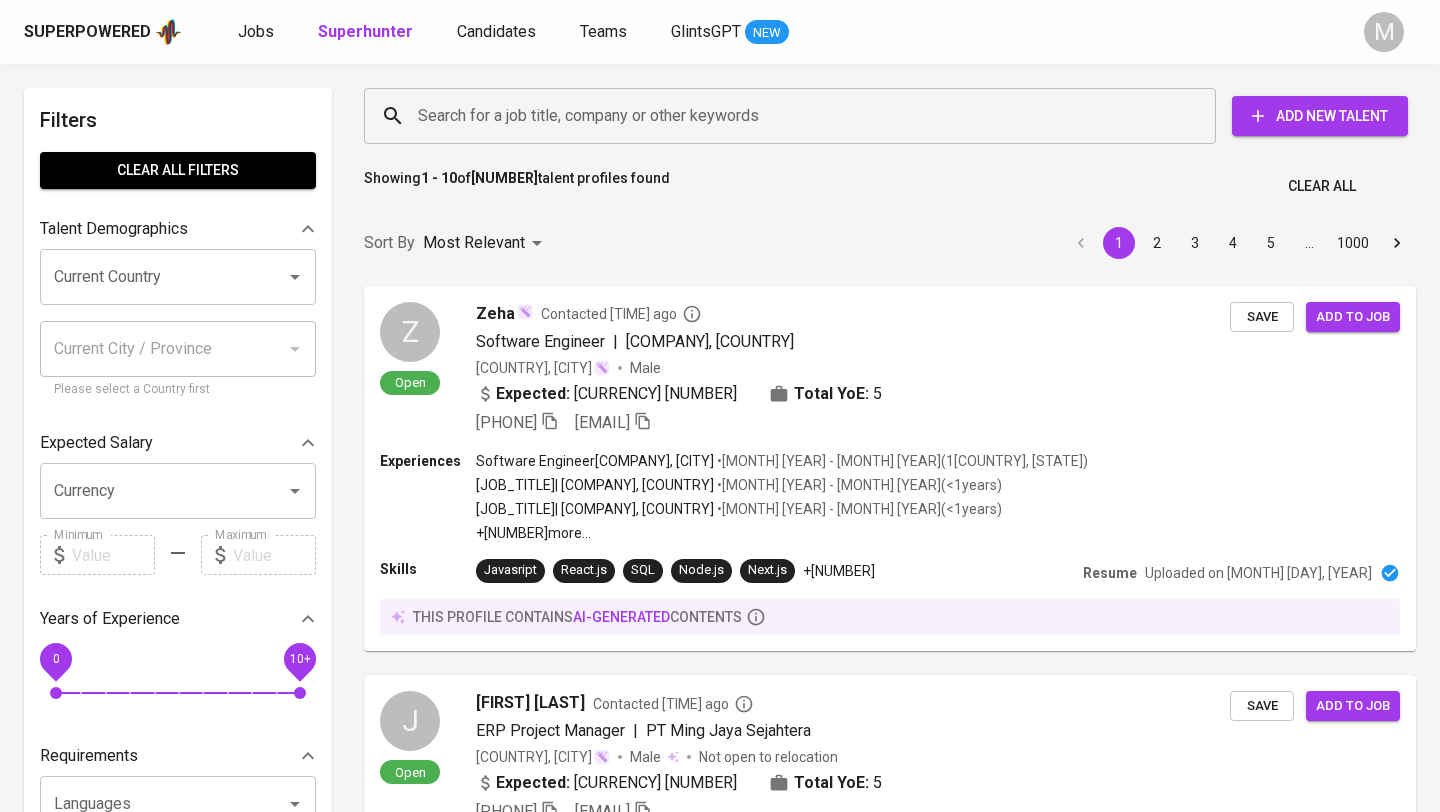 click on "Superpowered" at bounding box center [87, 32] 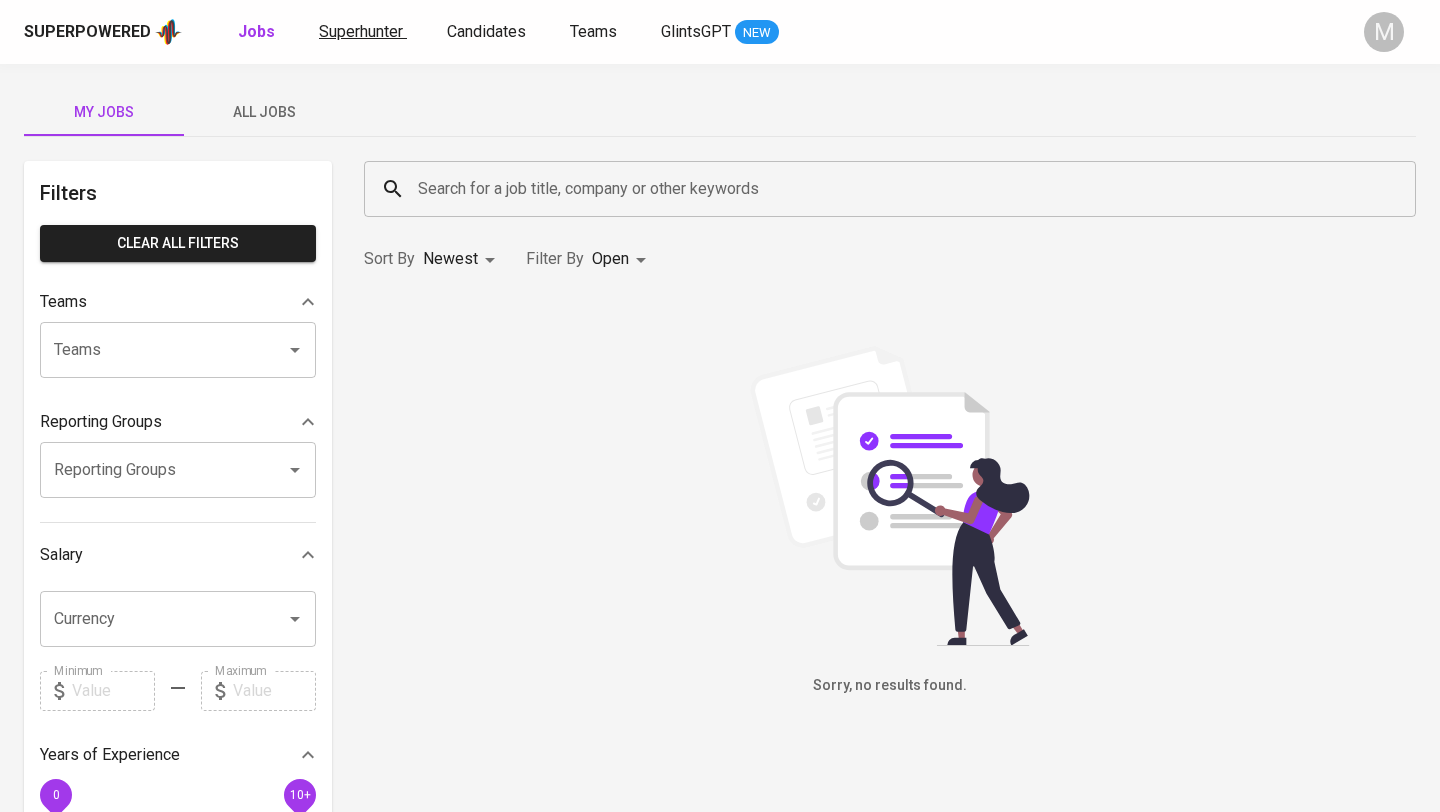 click on "Superhunter" at bounding box center [361, 31] 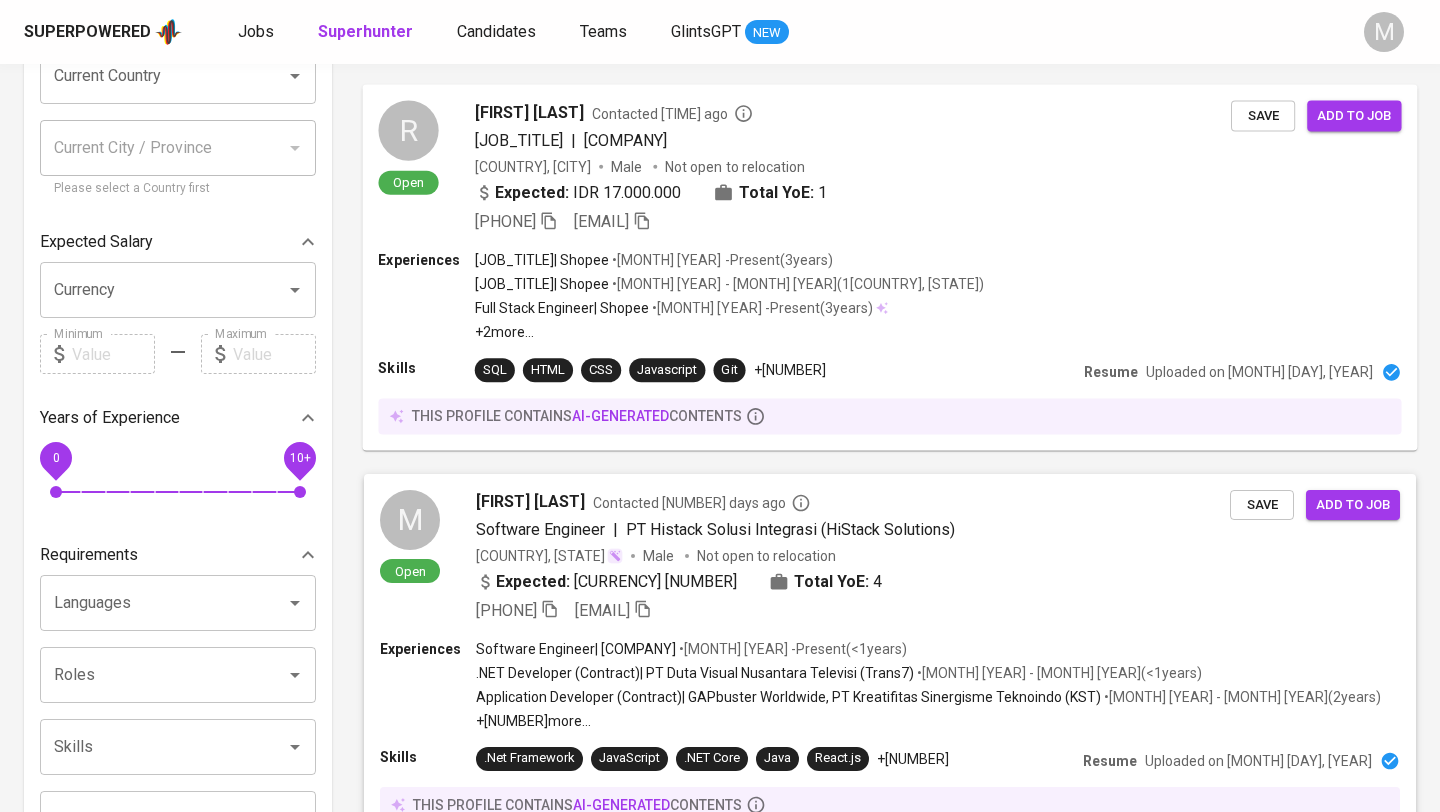 scroll, scrollTop: 0, scrollLeft: 0, axis: both 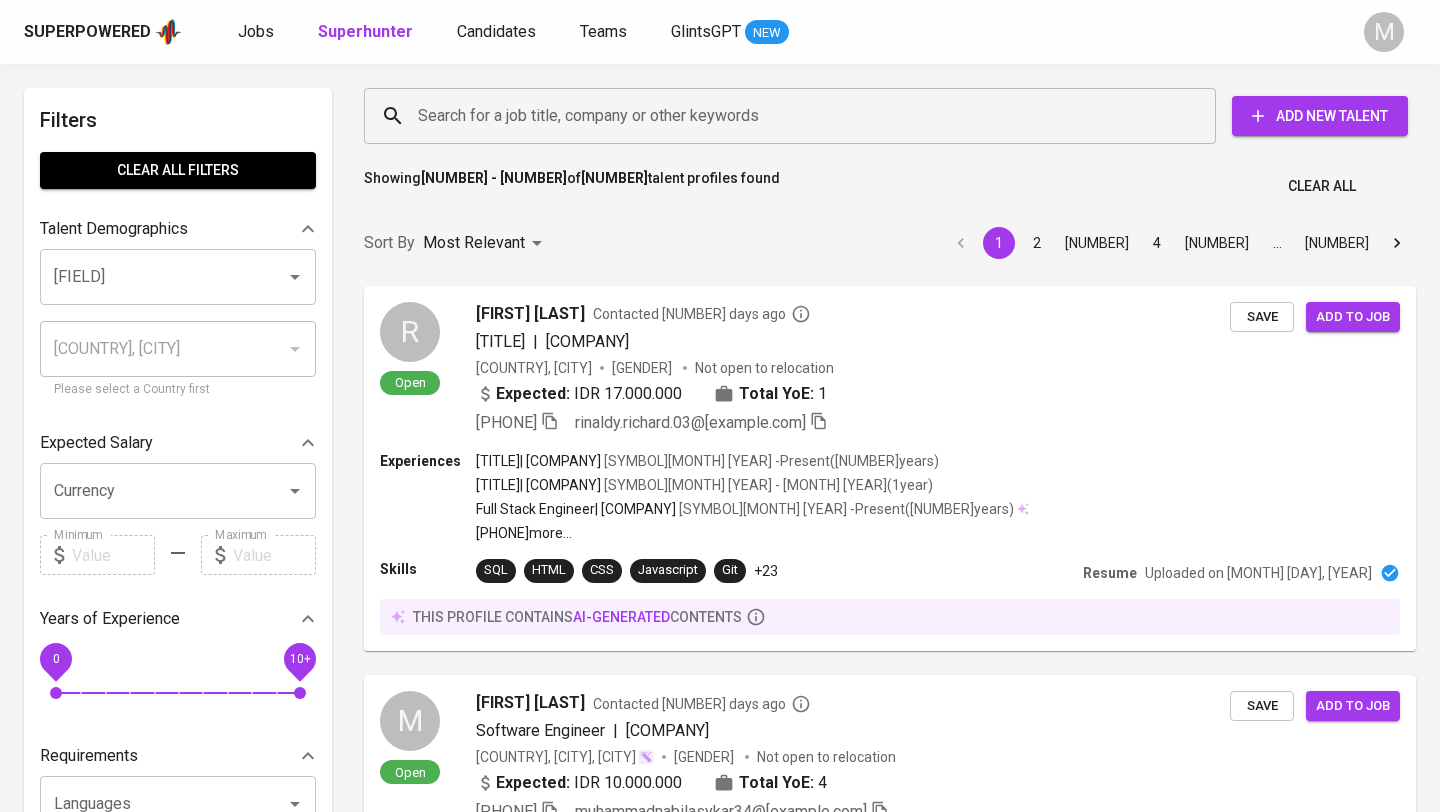 click on "Search for a job title, company or other keywords" at bounding box center (795, 116) 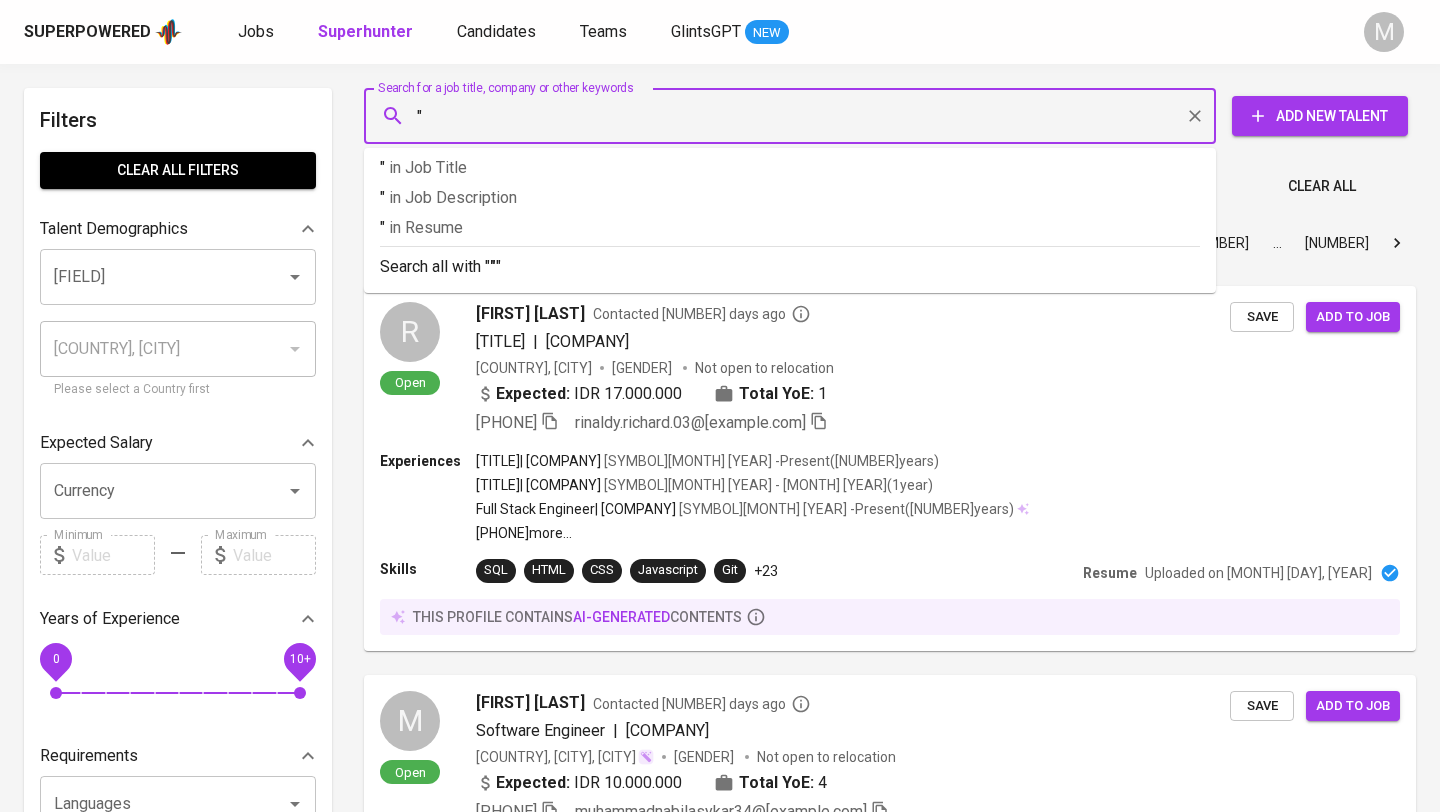paste on "[EMAIL]" 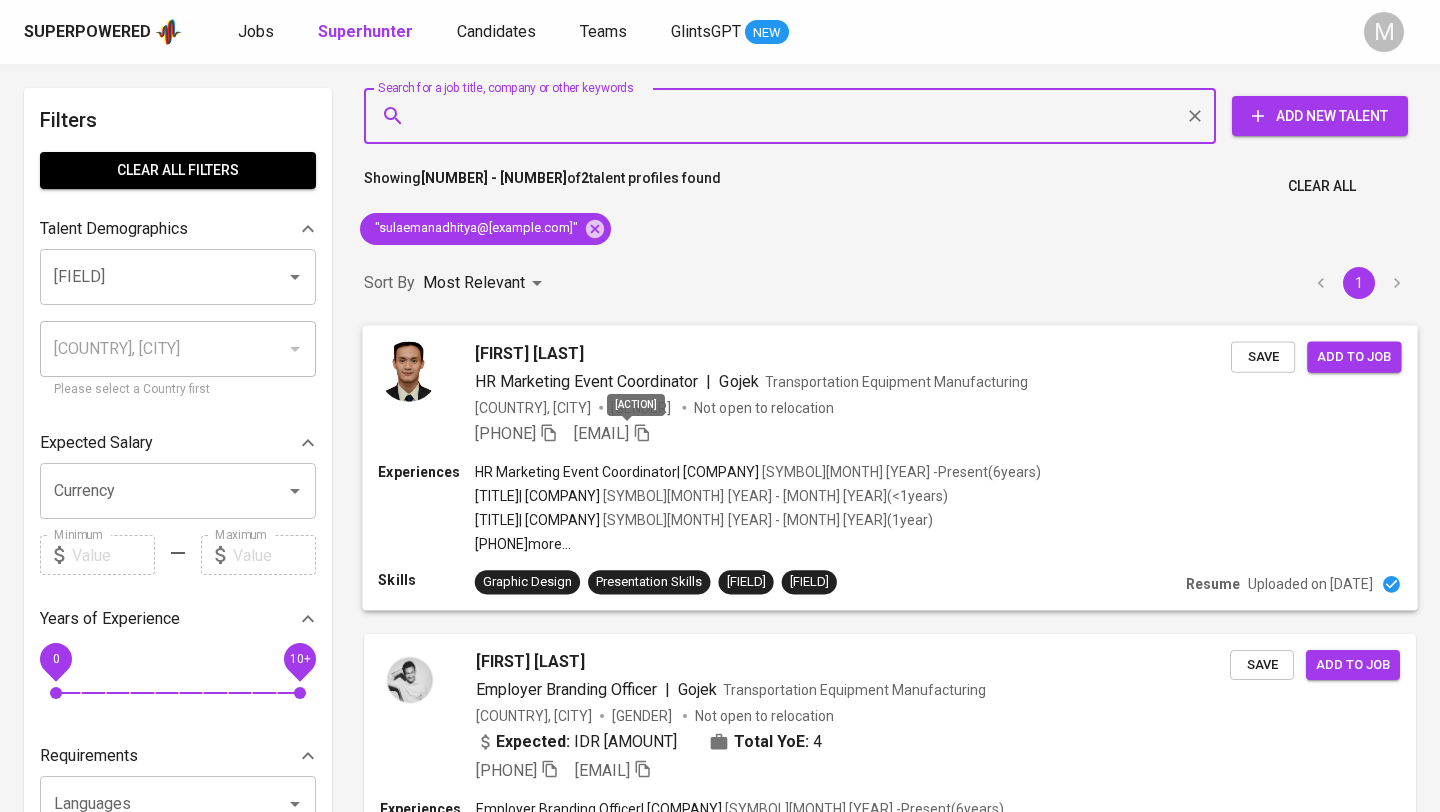 click at bounding box center [549, 432] 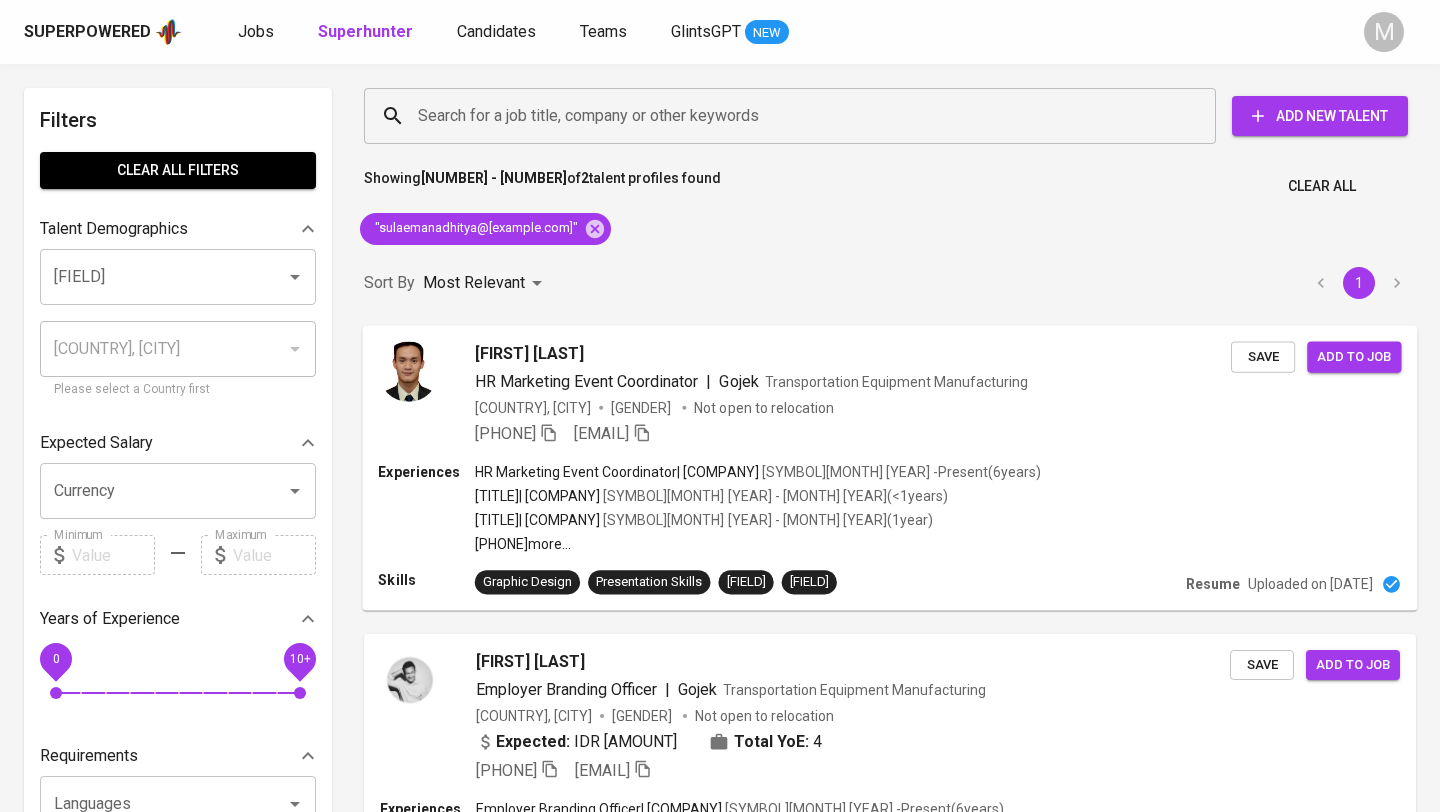 click on "Clear All" at bounding box center [1322, 186] 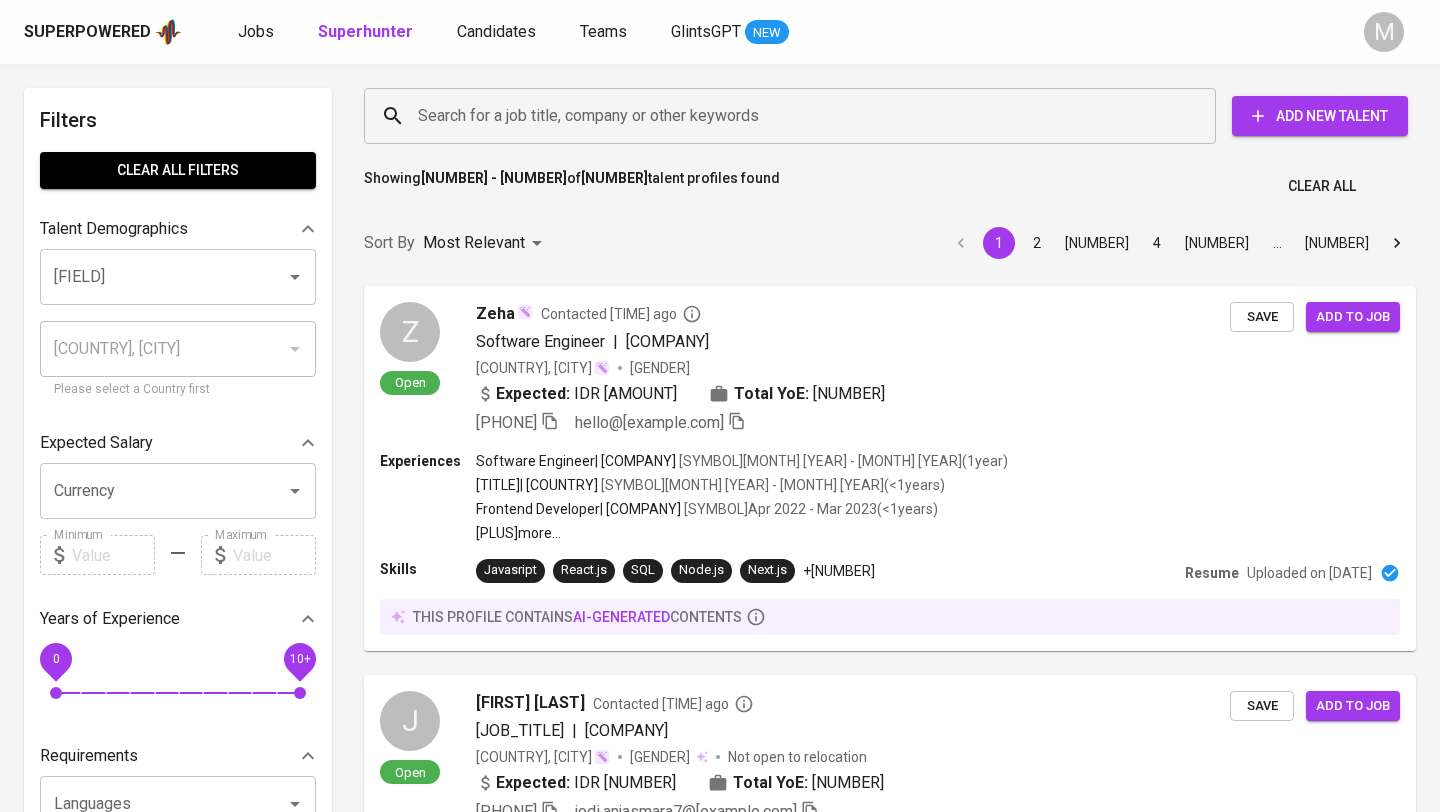 click on "Clear All" at bounding box center [1322, 186] 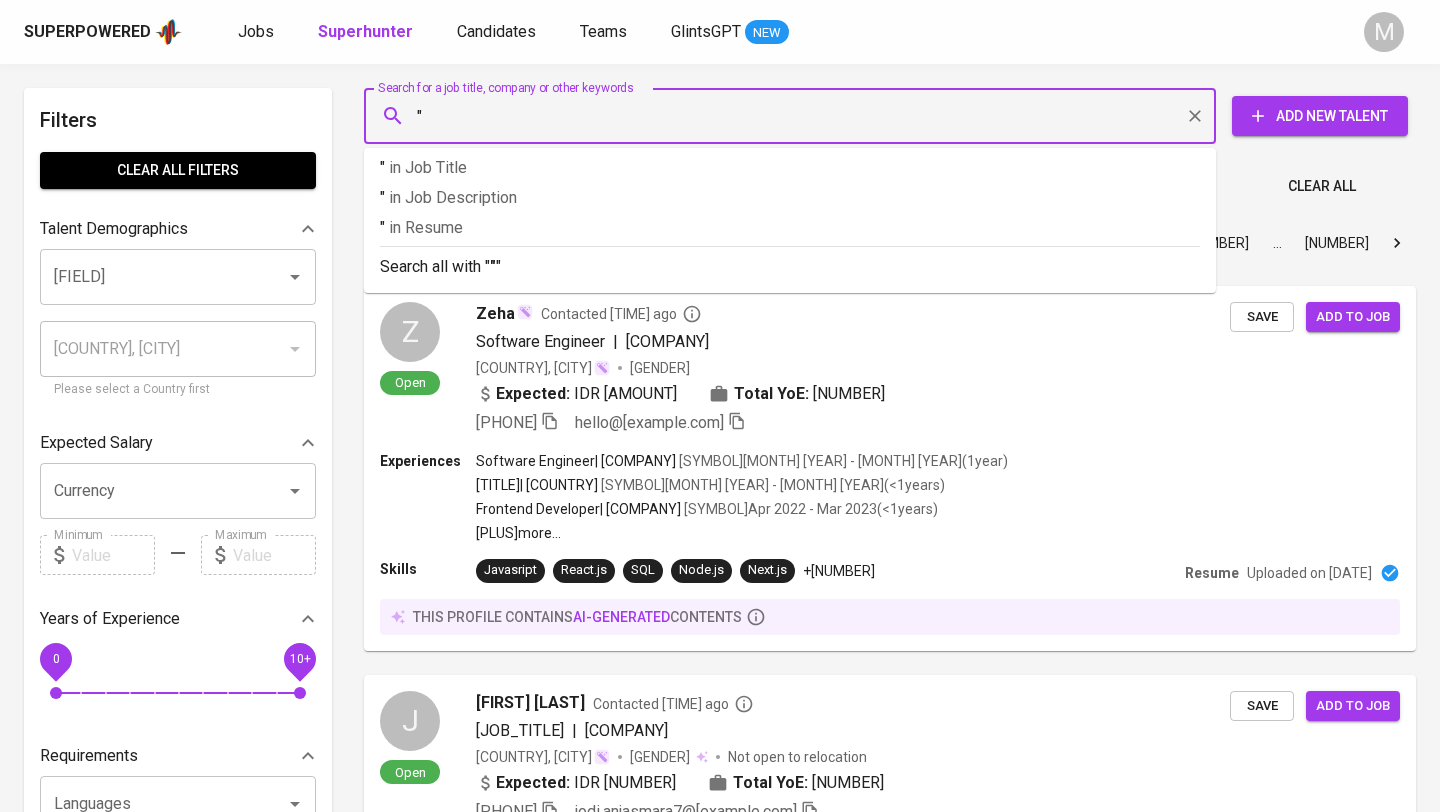 paste on "[EMAIL]" 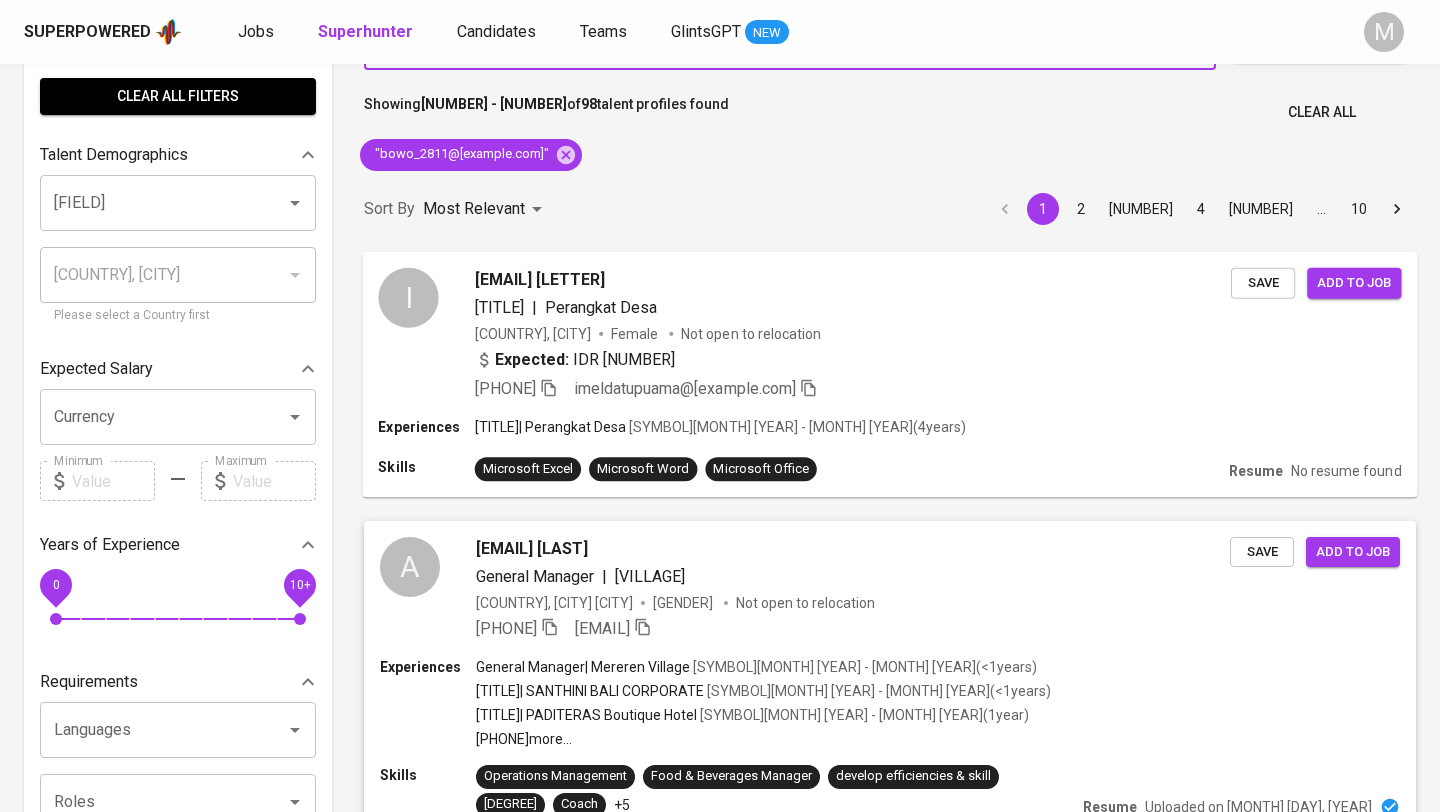 scroll, scrollTop: 0, scrollLeft: 0, axis: both 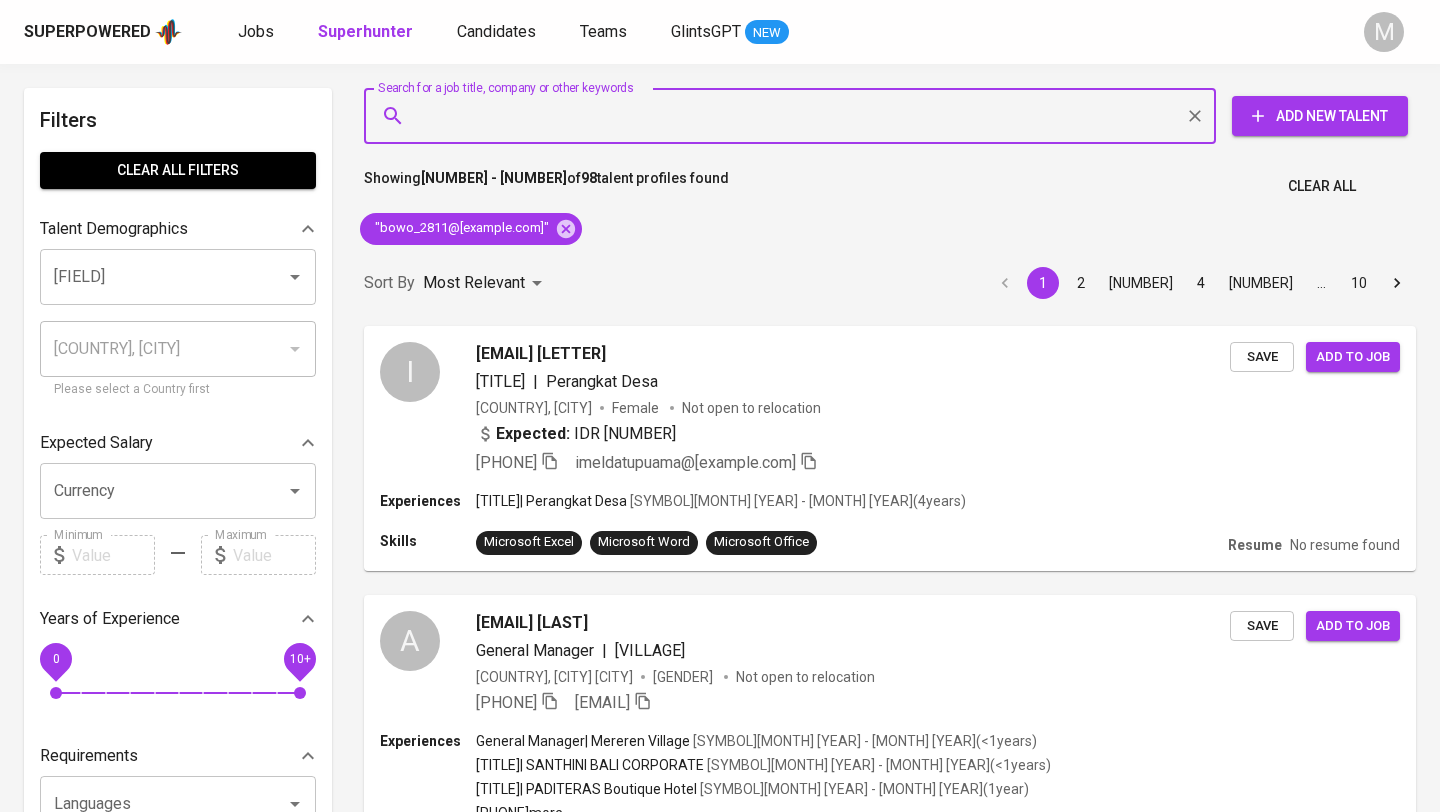 click on "Clear All" at bounding box center [1322, 186] 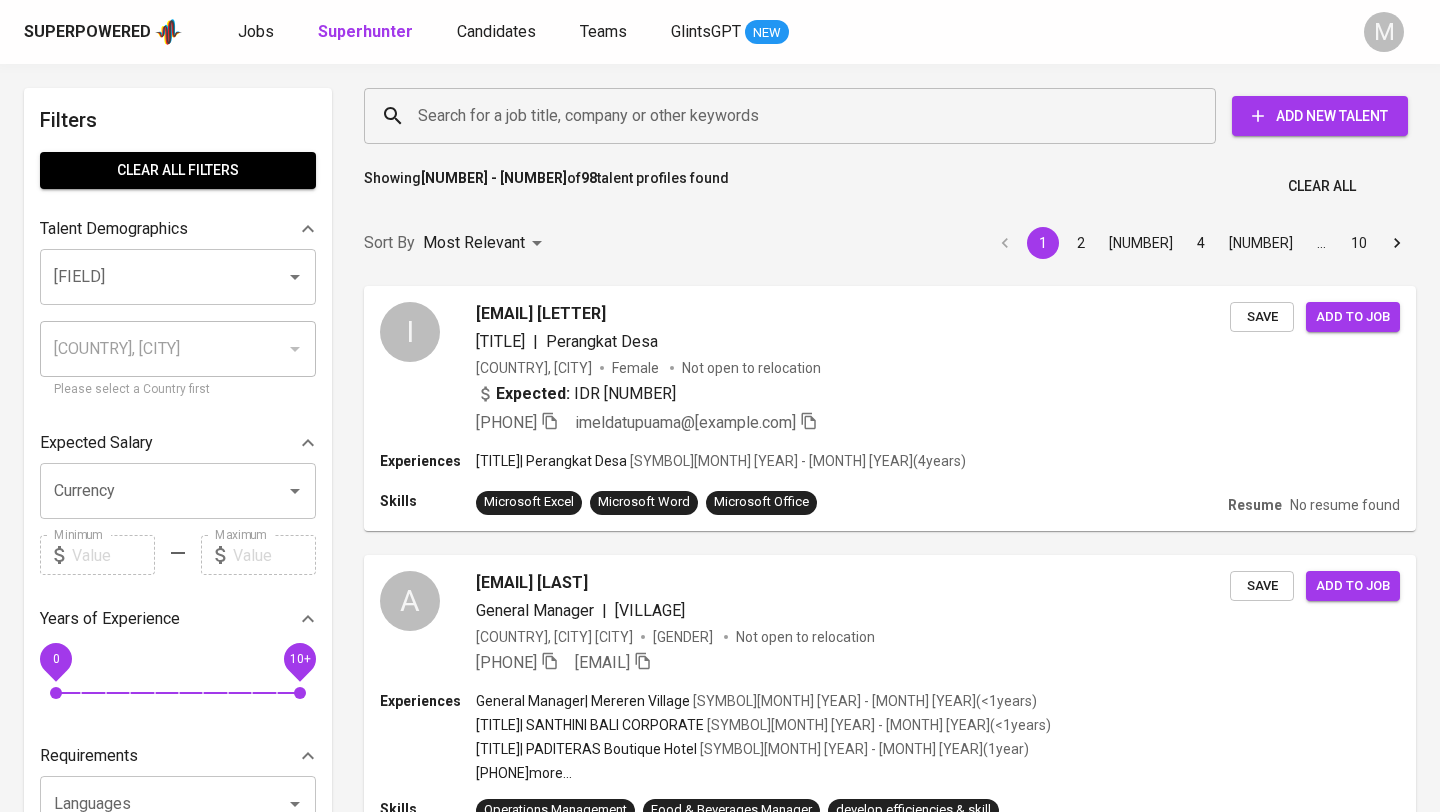 click on "Search for a job title, company or other keywords" at bounding box center (795, 116) 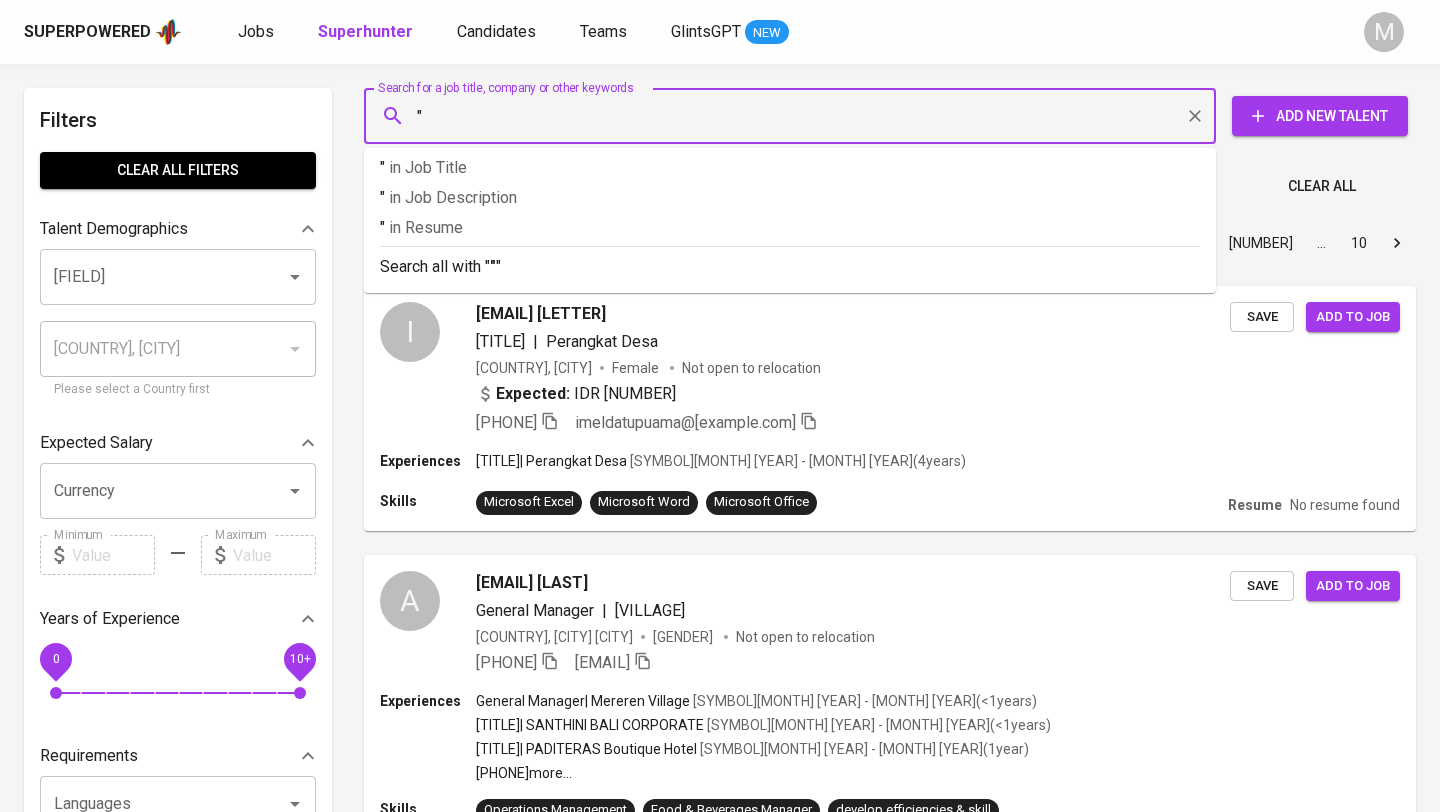 paste on "[EMAIL]" 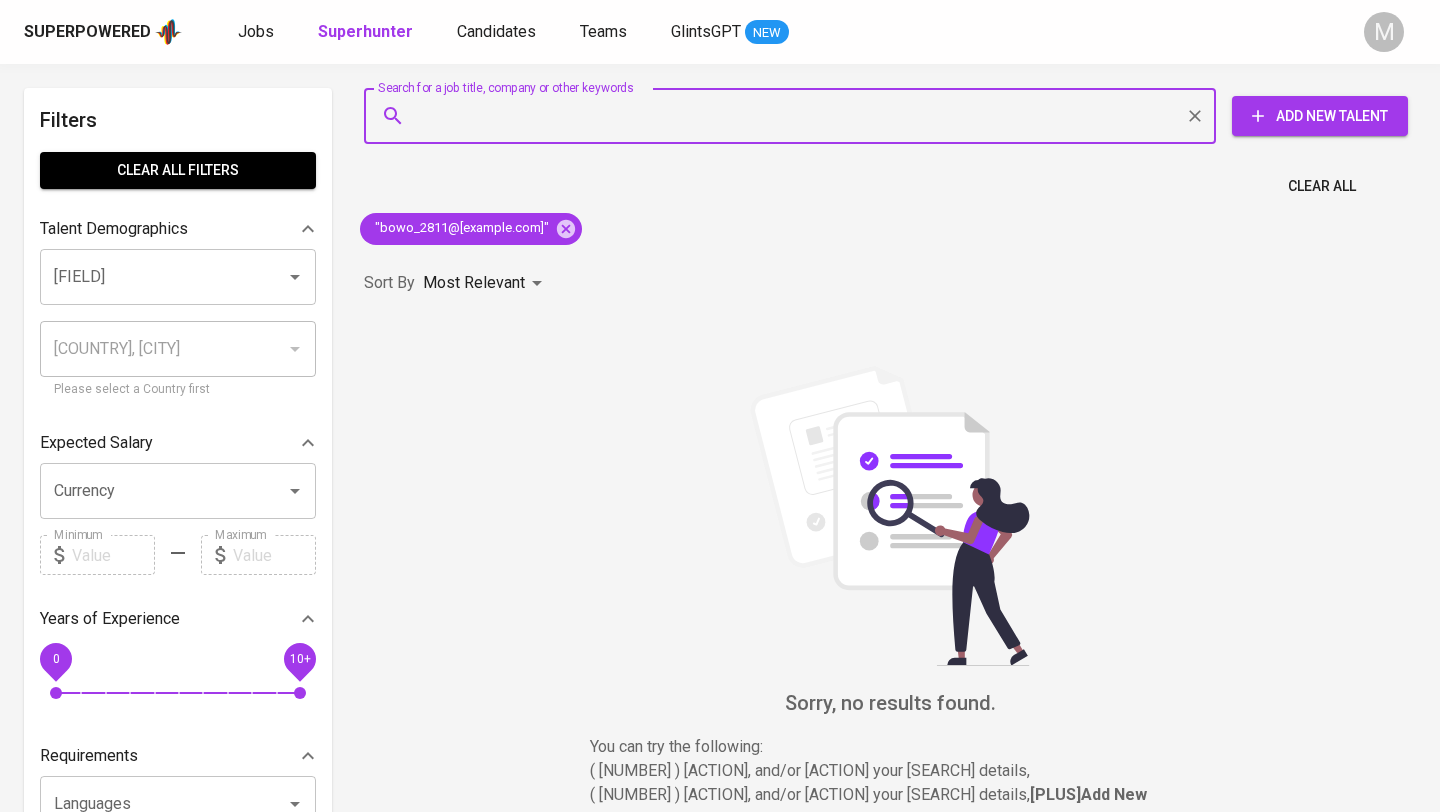 click on "Clear All" at bounding box center [1322, 186] 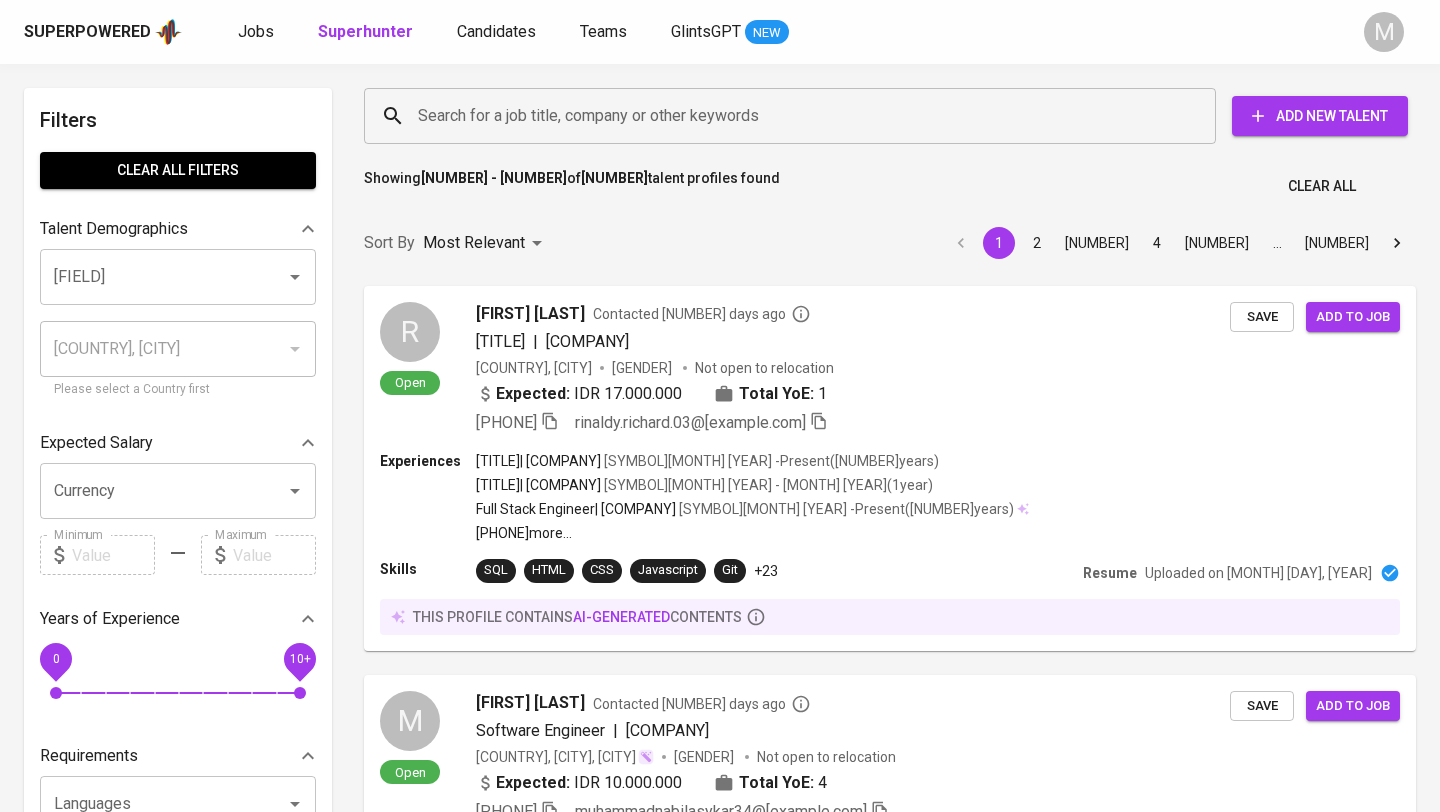 click on "Search for a job title, company or other keywords" at bounding box center (795, 116) 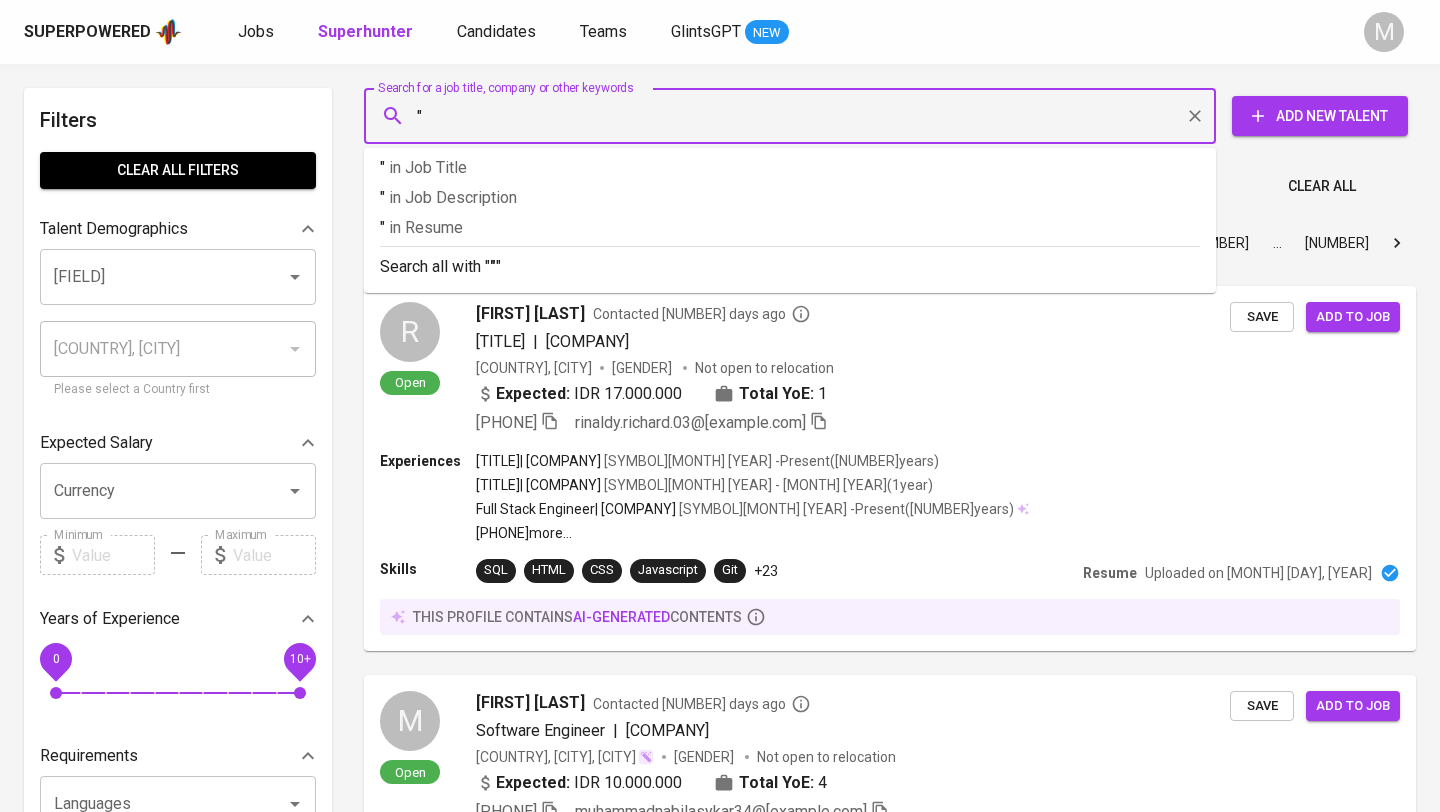 paste on "[EMAIL]" 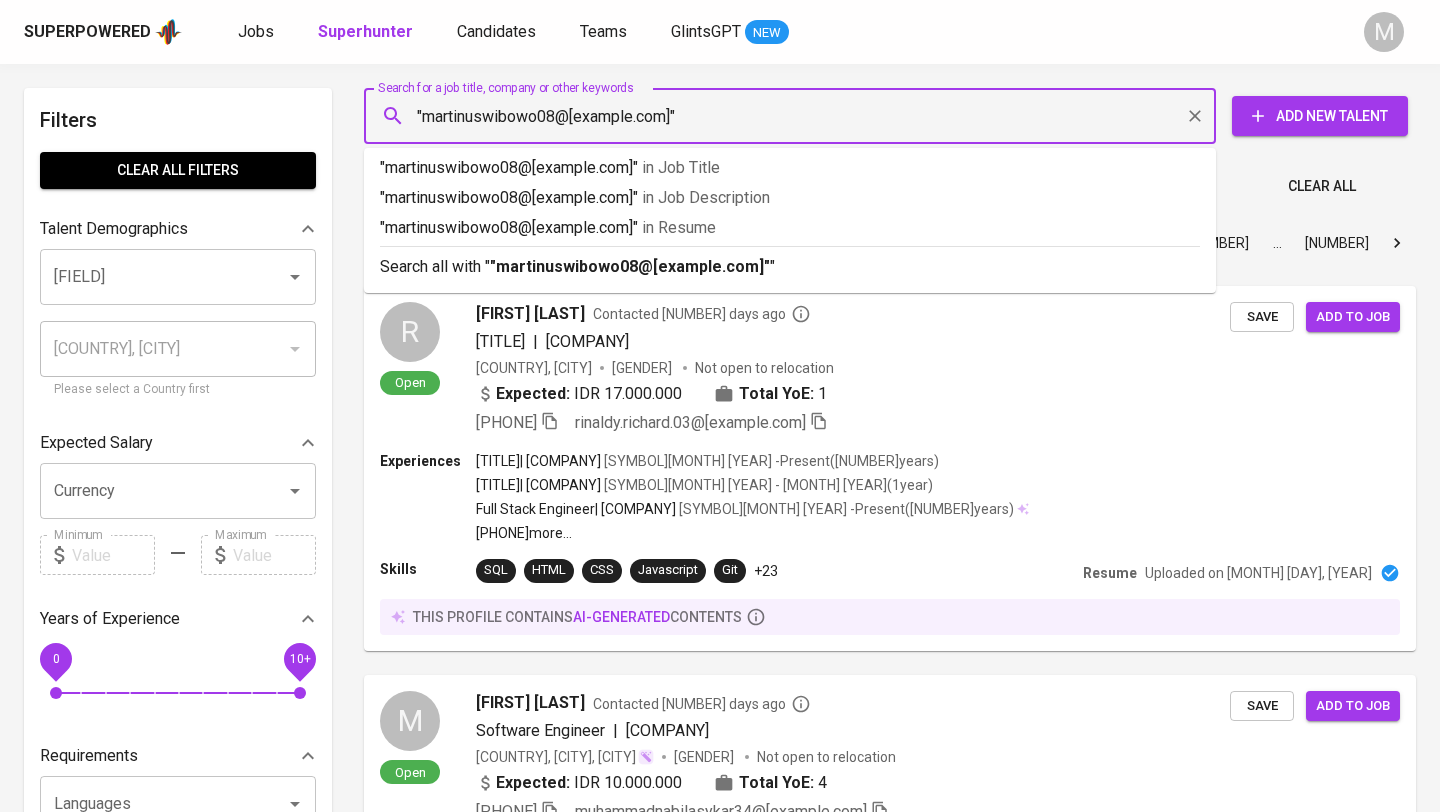 type 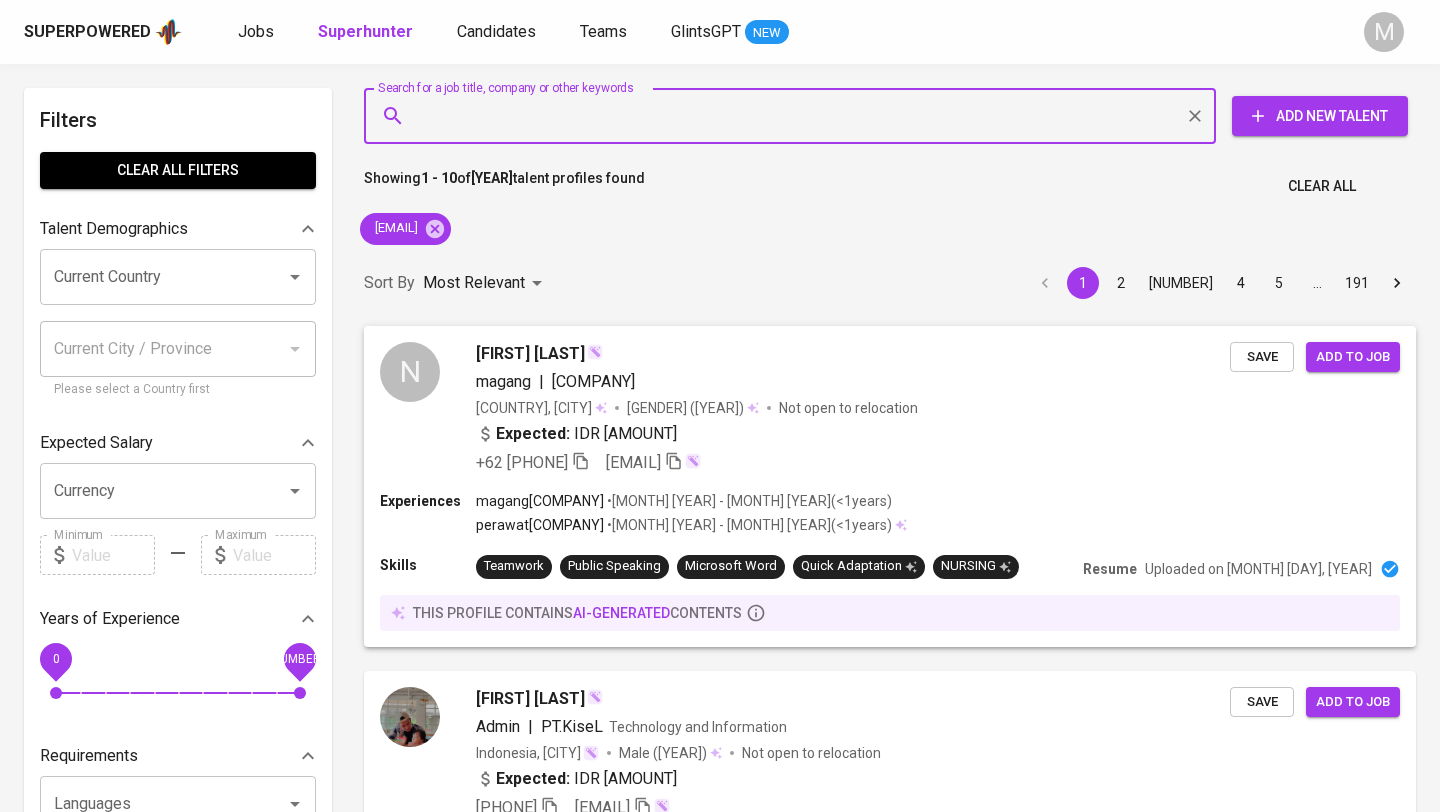 scroll, scrollTop: 0, scrollLeft: 0, axis: both 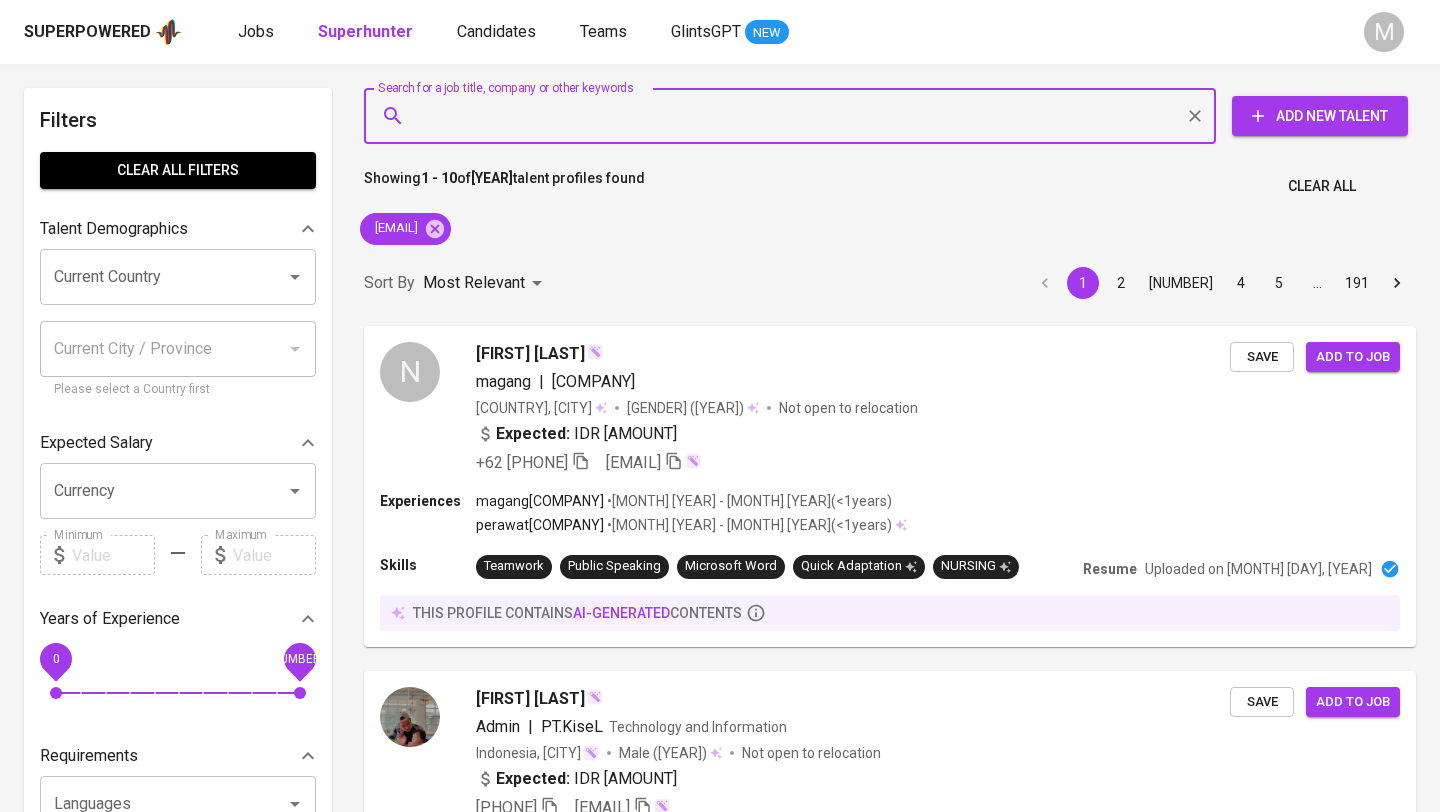 click on "Clear All" at bounding box center (1322, 186) 